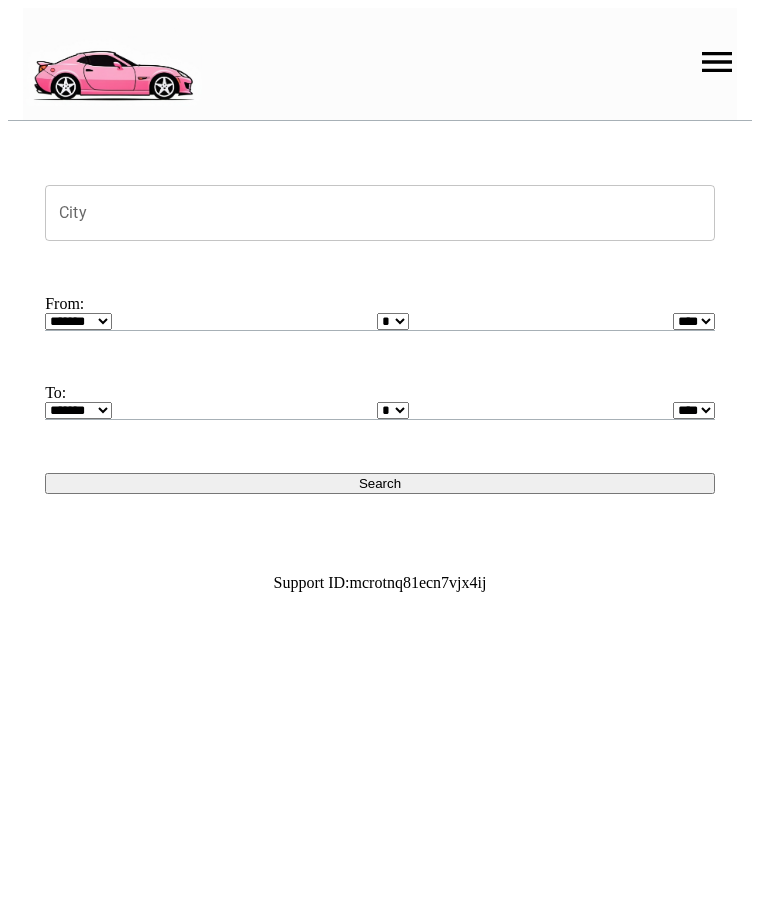 scroll, scrollTop: 0, scrollLeft: 0, axis: both 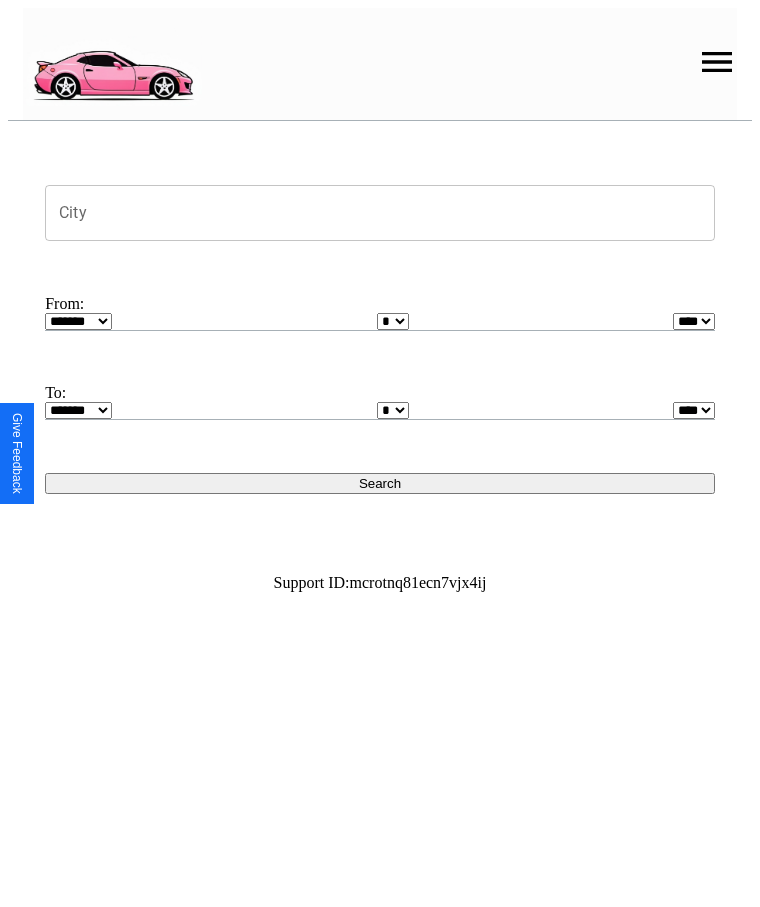 click at bounding box center [717, 62] 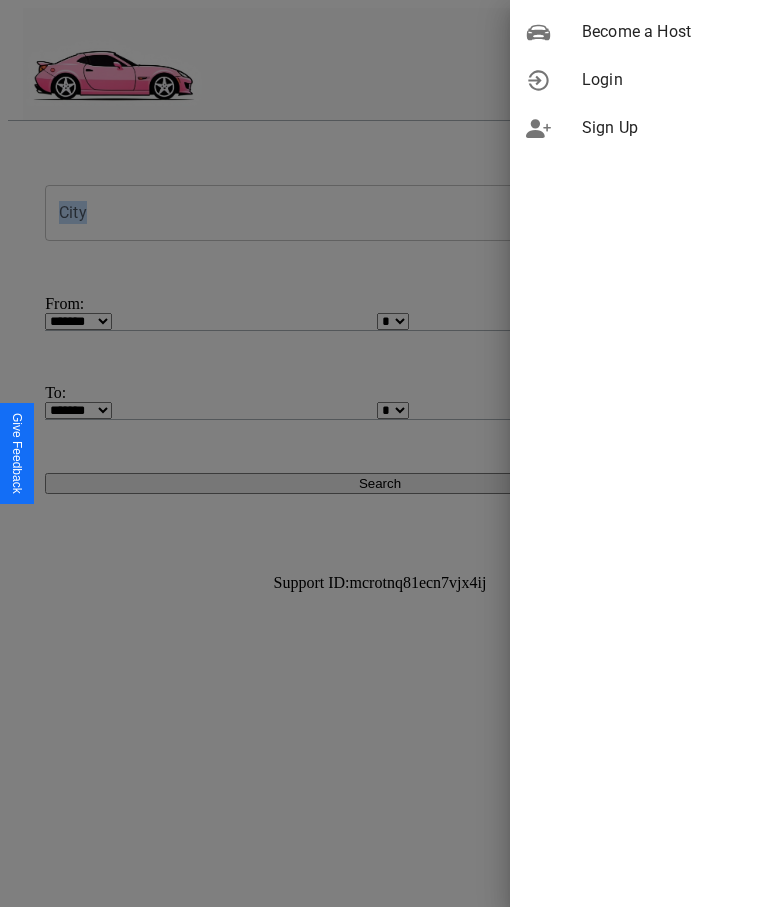click on "Login" at bounding box center [663, 80] 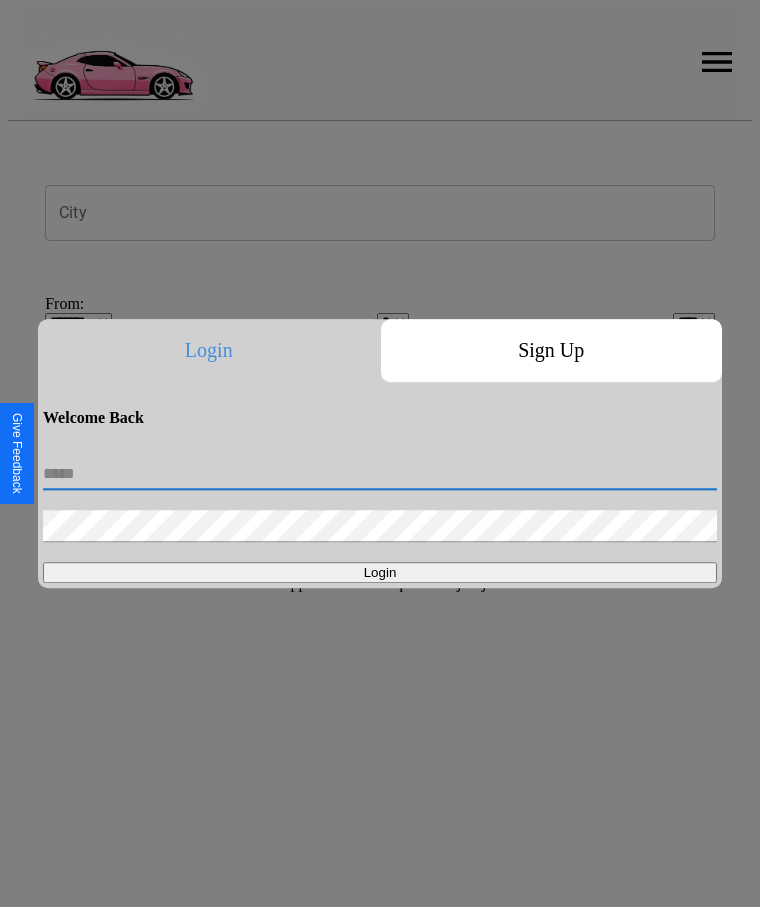click at bounding box center (380, 474) 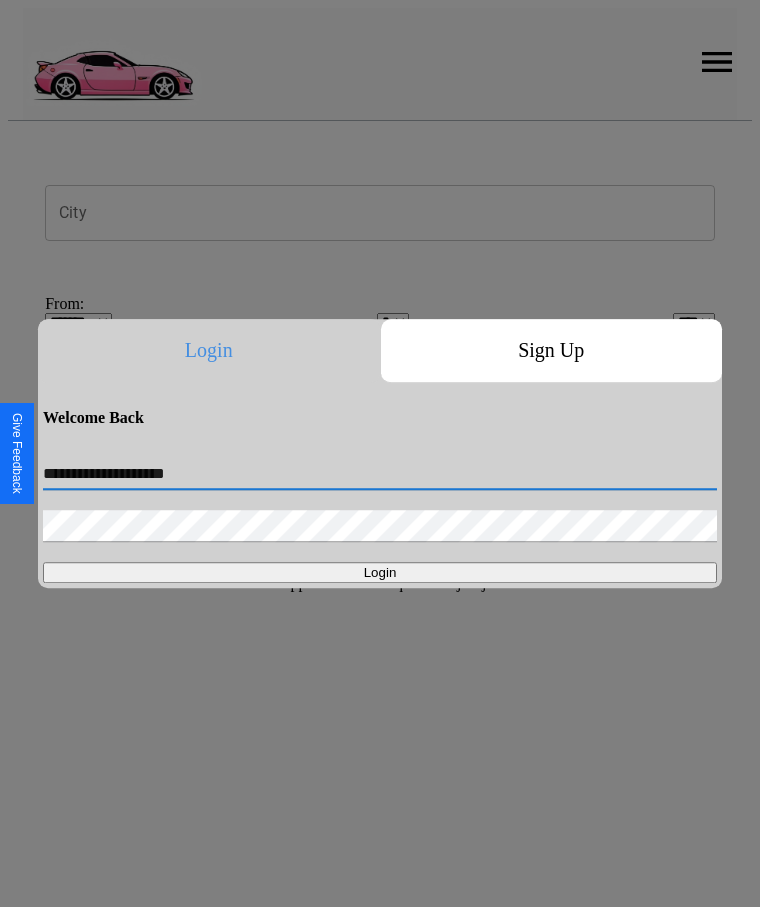 type on "**********" 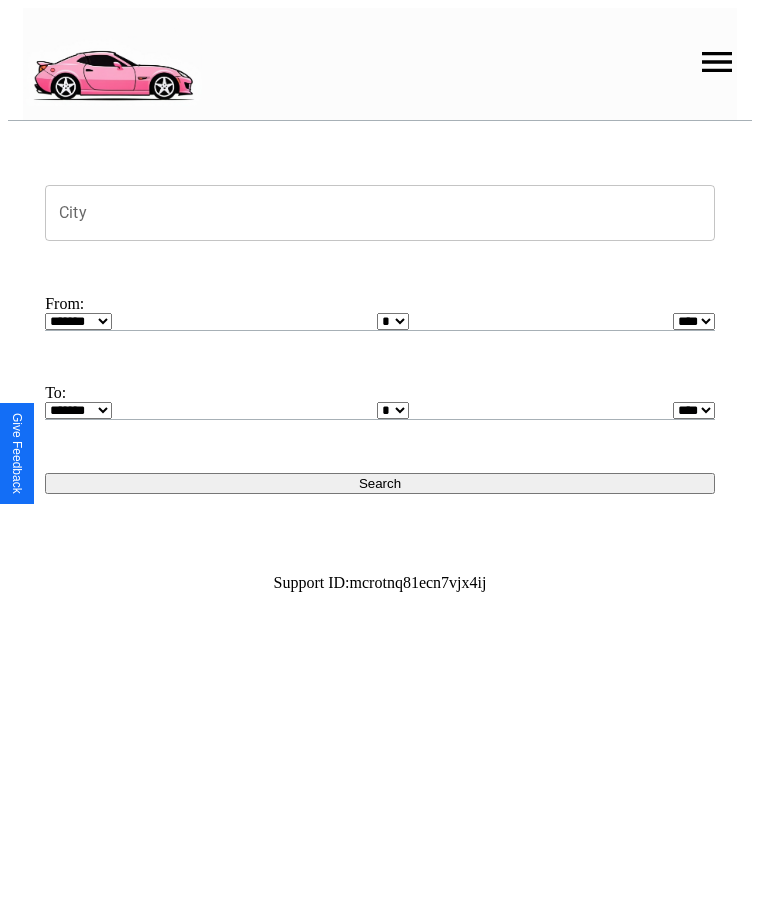 click on "City" at bounding box center [380, 213] 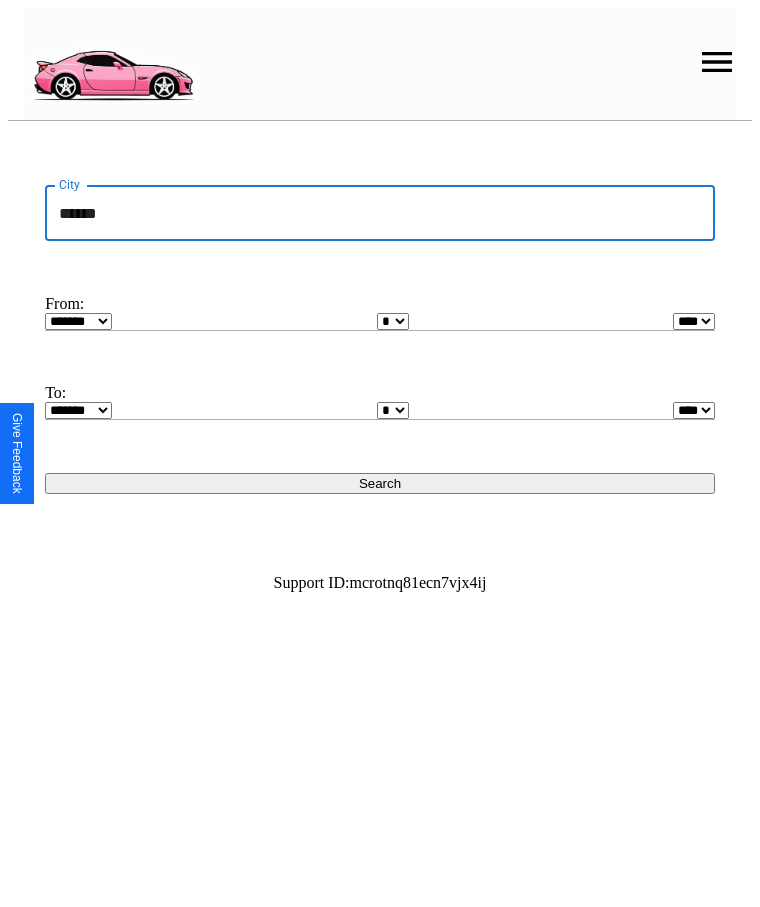 type on "******" 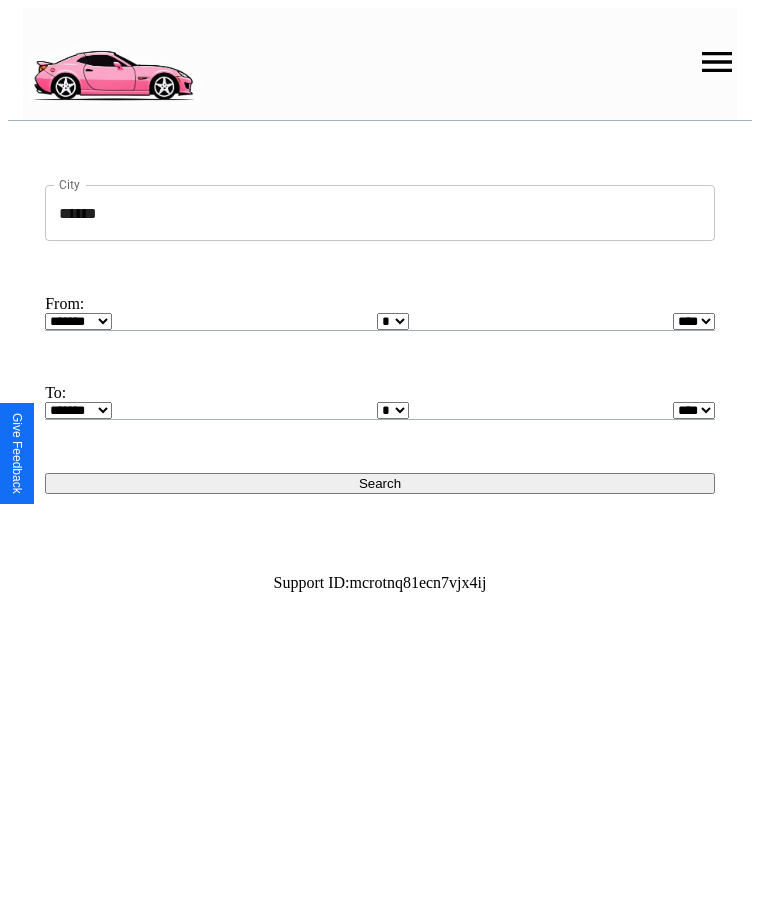 click on "******* ******** ***** ***** *** **** **** ****** ********* ******* ******** ********" at bounding box center [78, 321] 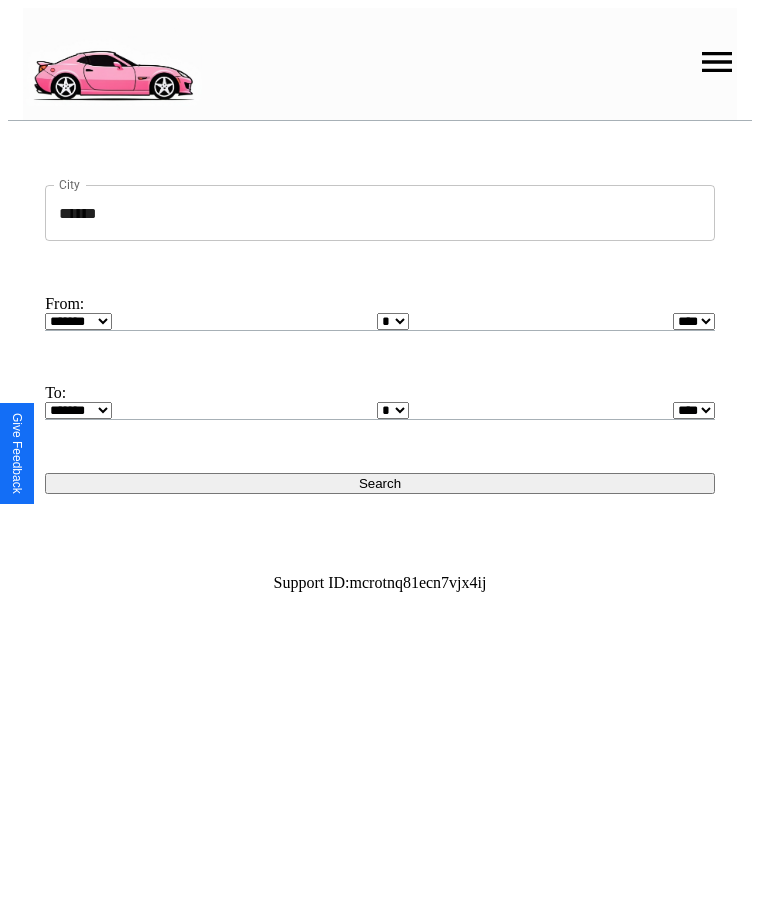 click on "* * * * * * * * * ** ** ** ** ** ** ** ** ** ** ** ** ** ** ** ** ** ** ** ** ** **" at bounding box center (393, 321) 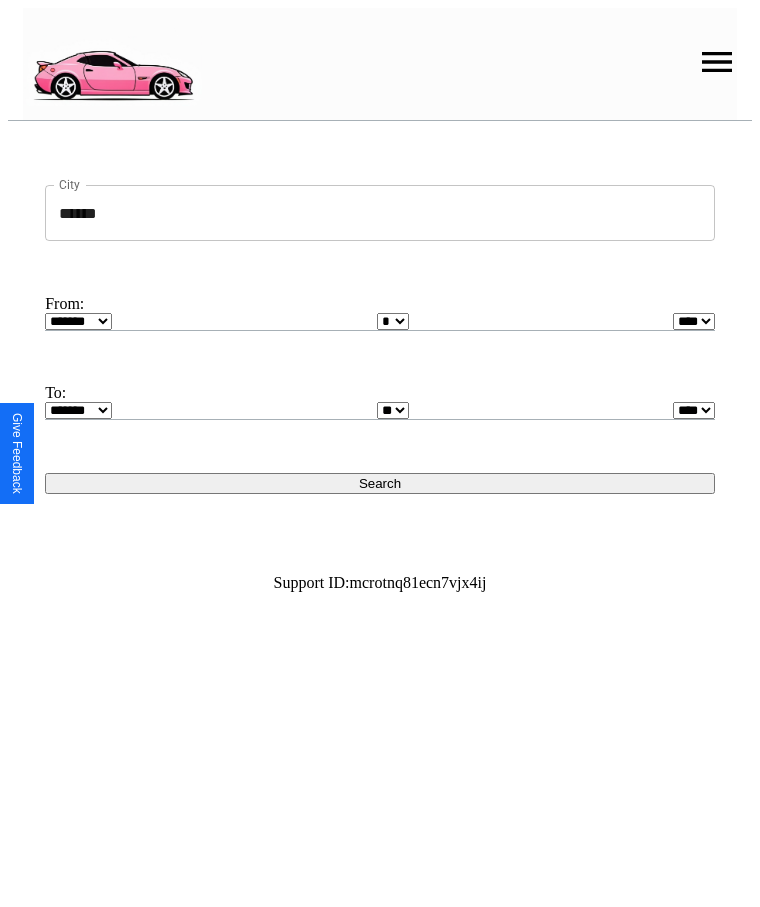 click on "Search" at bounding box center [380, 483] 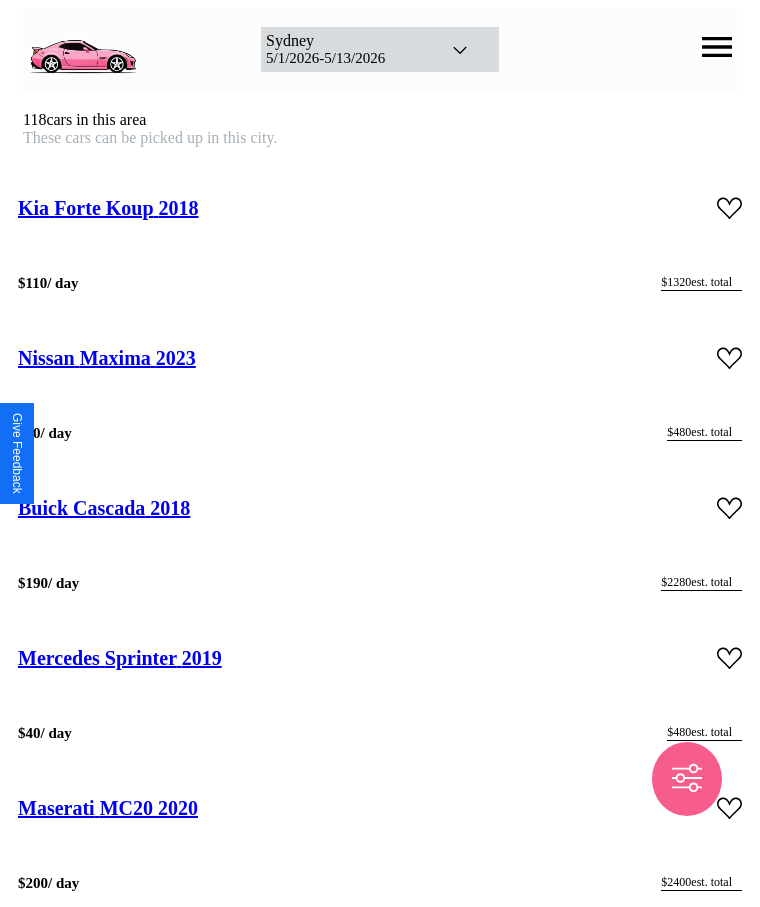 scroll, scrollTop: 6764, scrollLeft: 0, axis: vertical 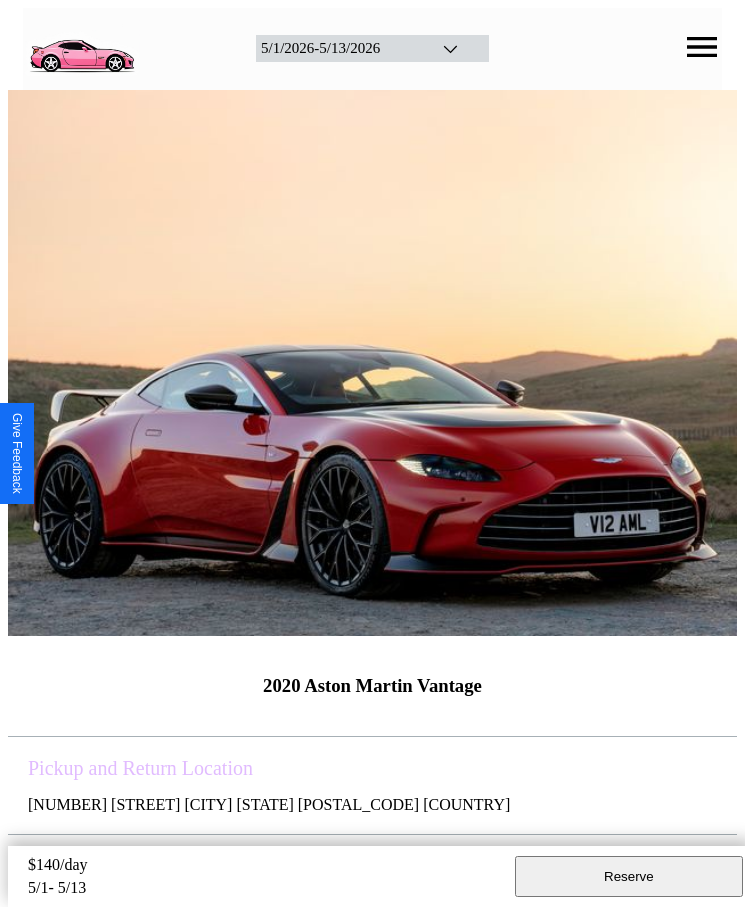 click on "Reserve" at bounding box center [629, 876] 